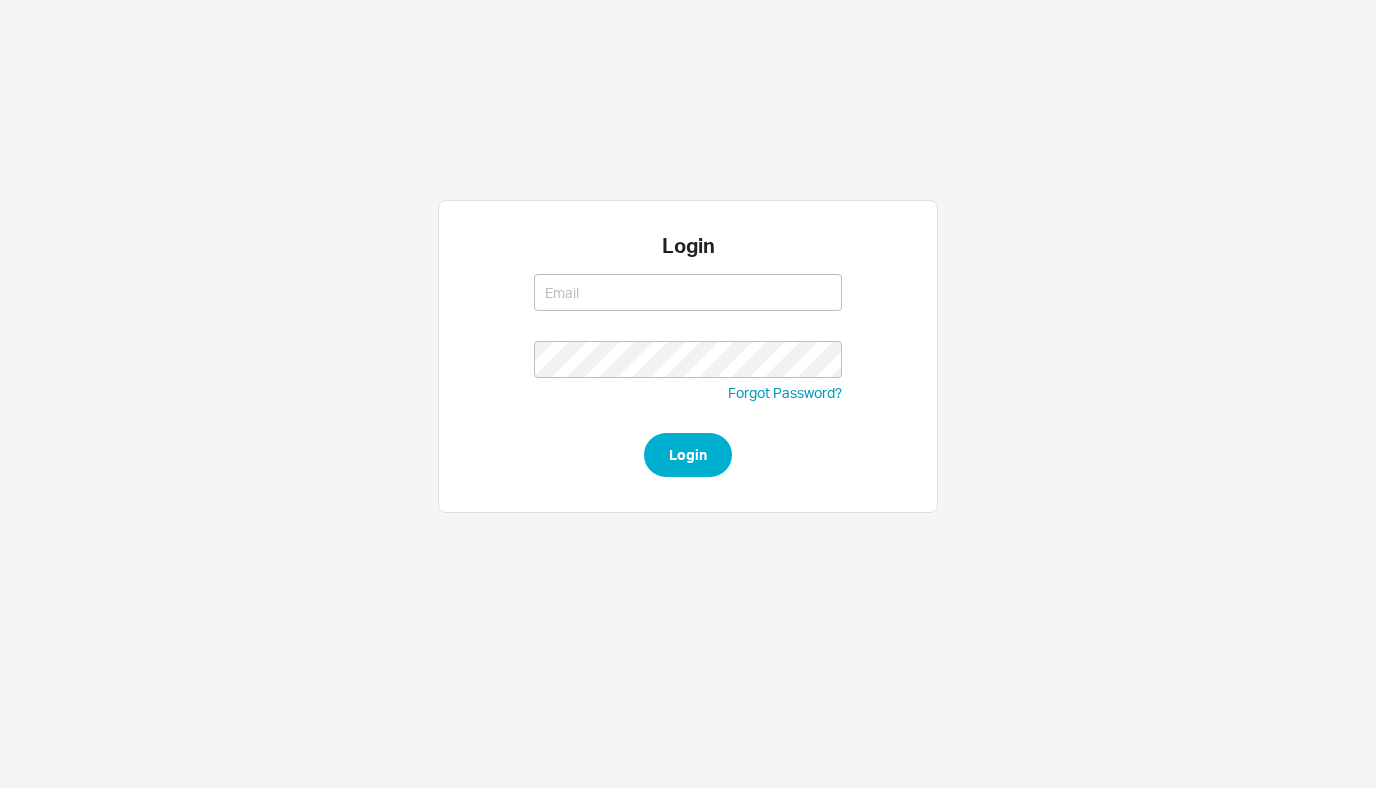 scroll, scrollTop: 0, scrollLeft: 0, axis: both 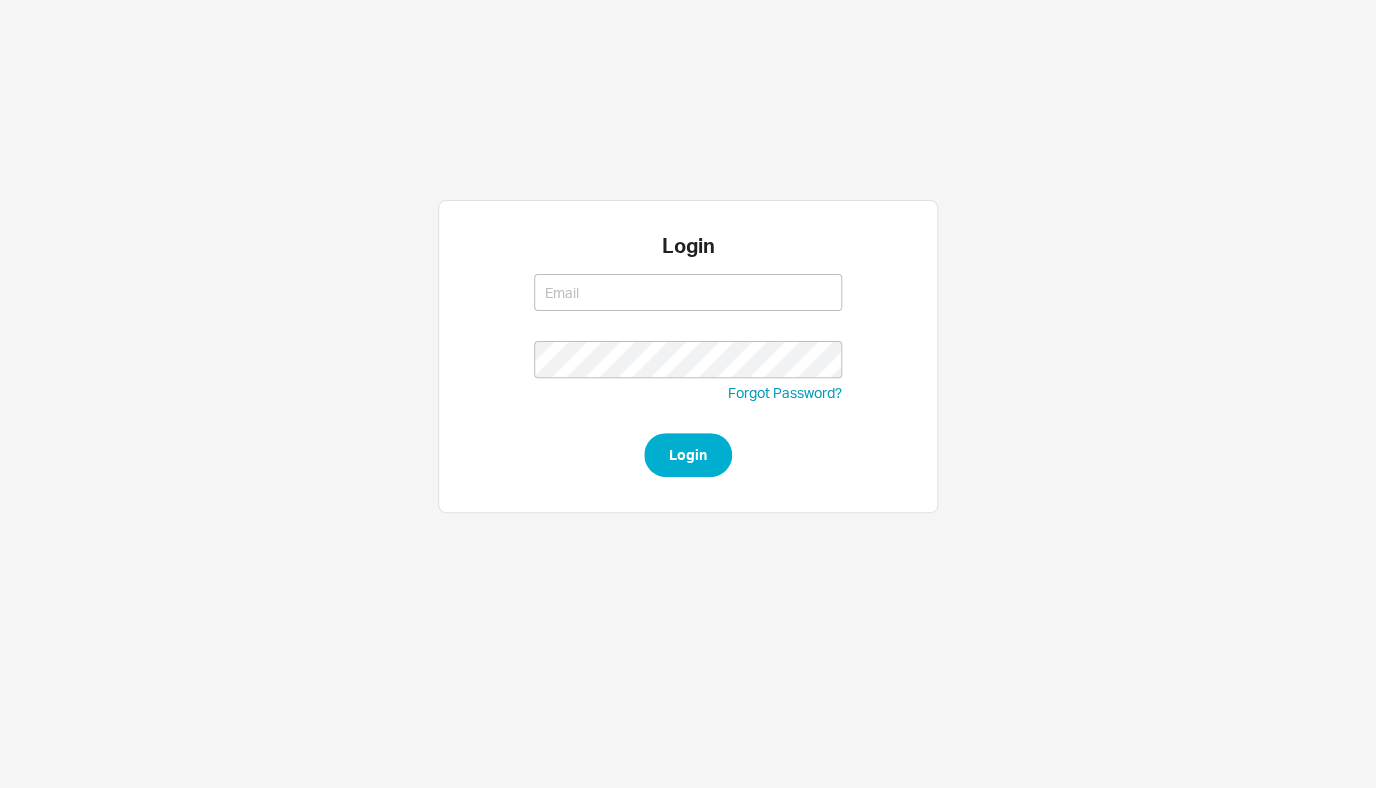 type on "rikki@qualitybath.com" 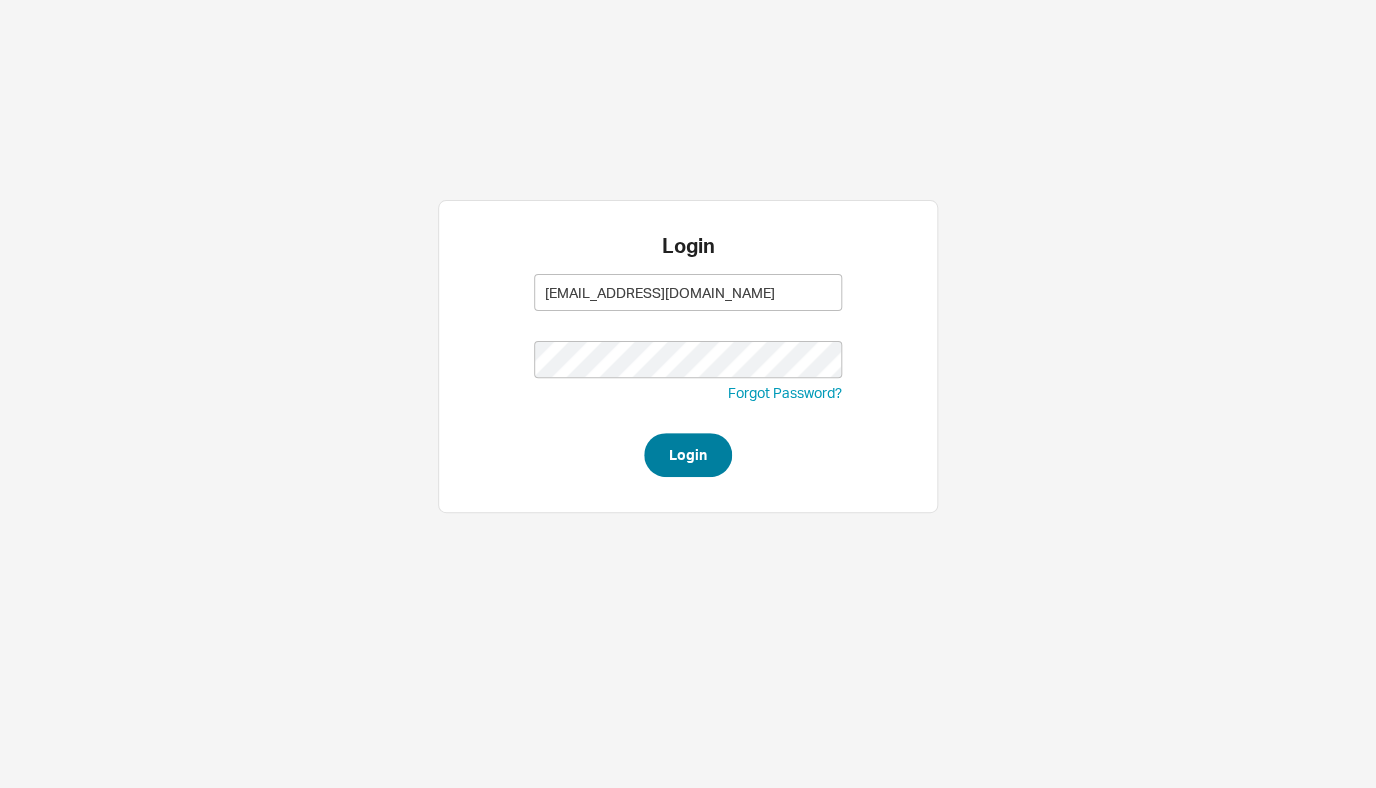 type on "rikki@qualitybath.com" 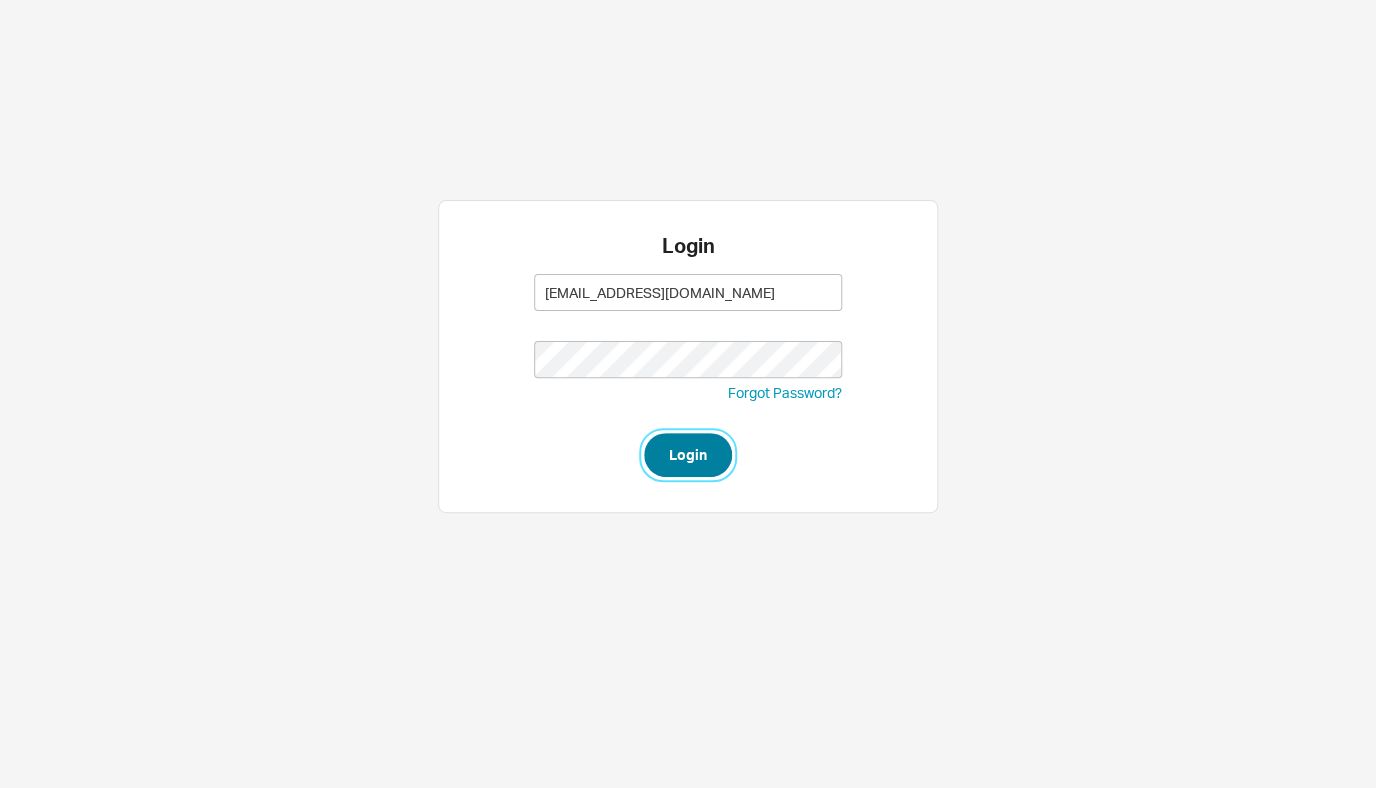 click on "Login" at bounding box center [688, 455] 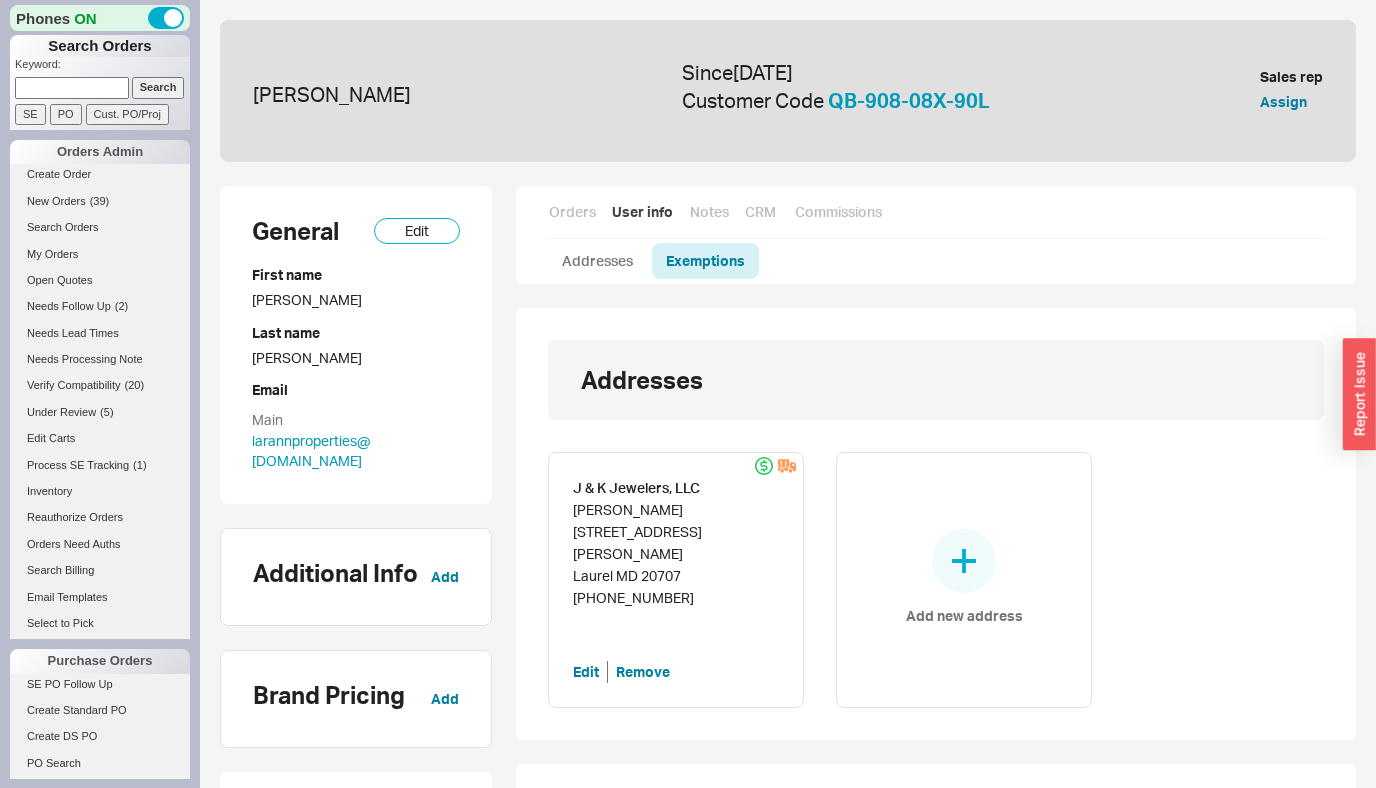 scroll, scrollTop: 456, scrollLeft: 0, axis: vertical 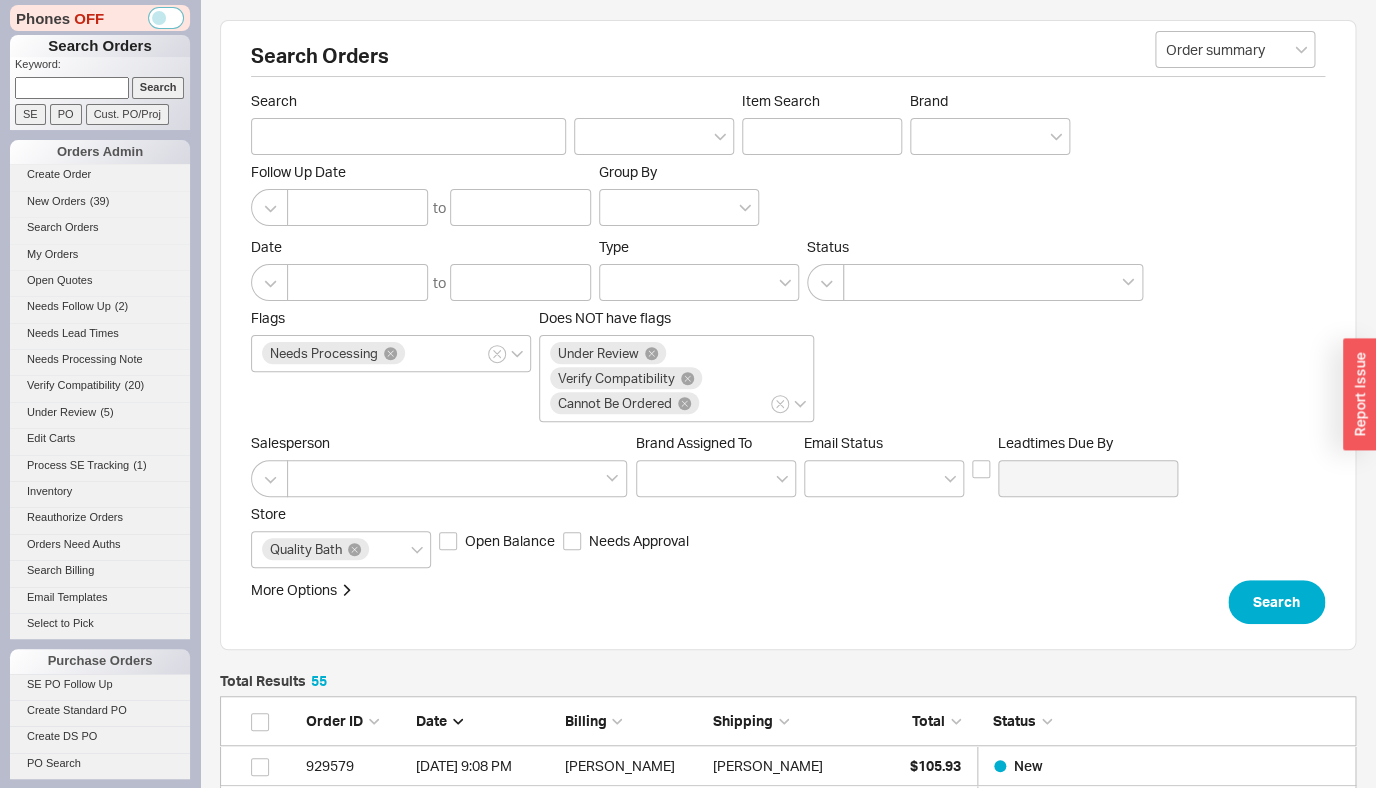 click at bounding box center (72, 87) 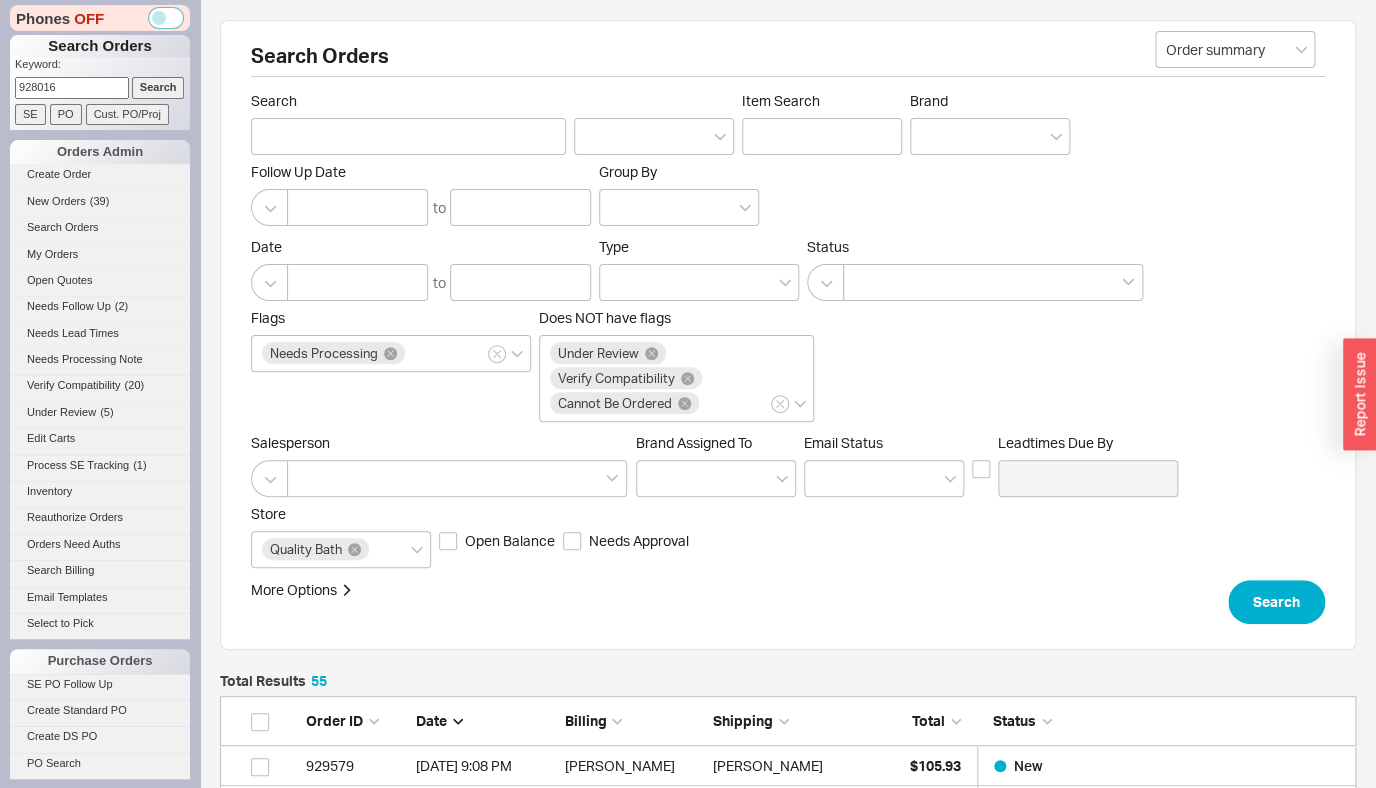 type on "928016" 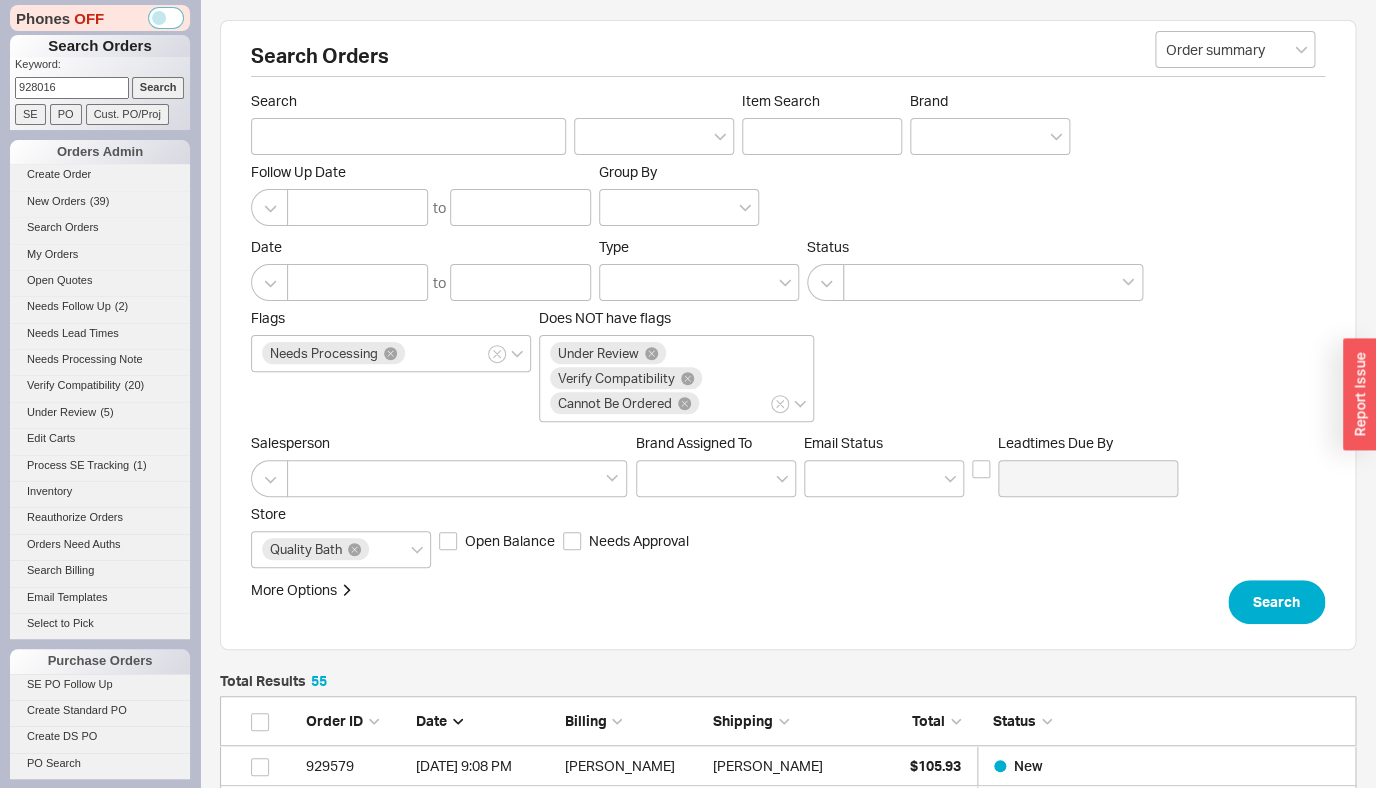 click on "Search" at bounding box center (158, 87) 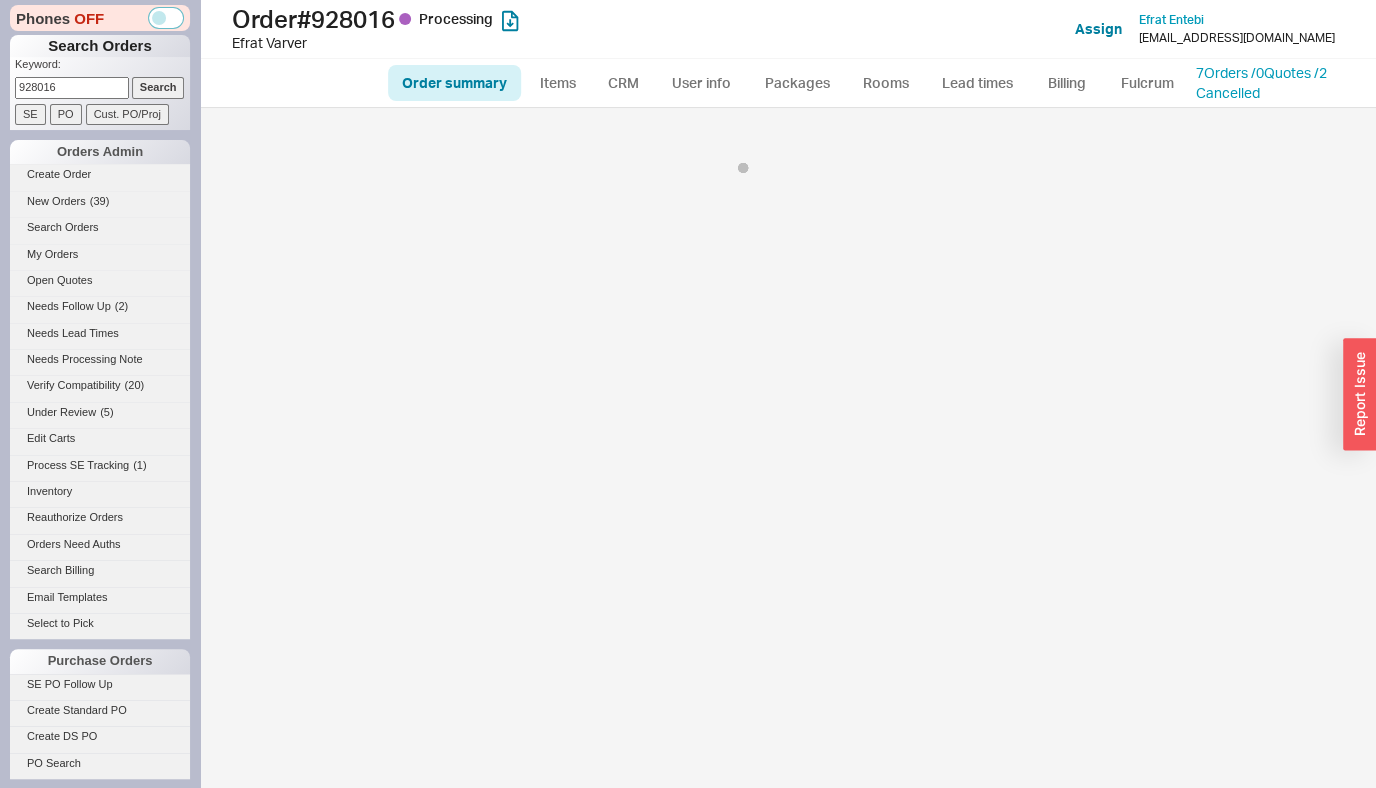 select on "*" 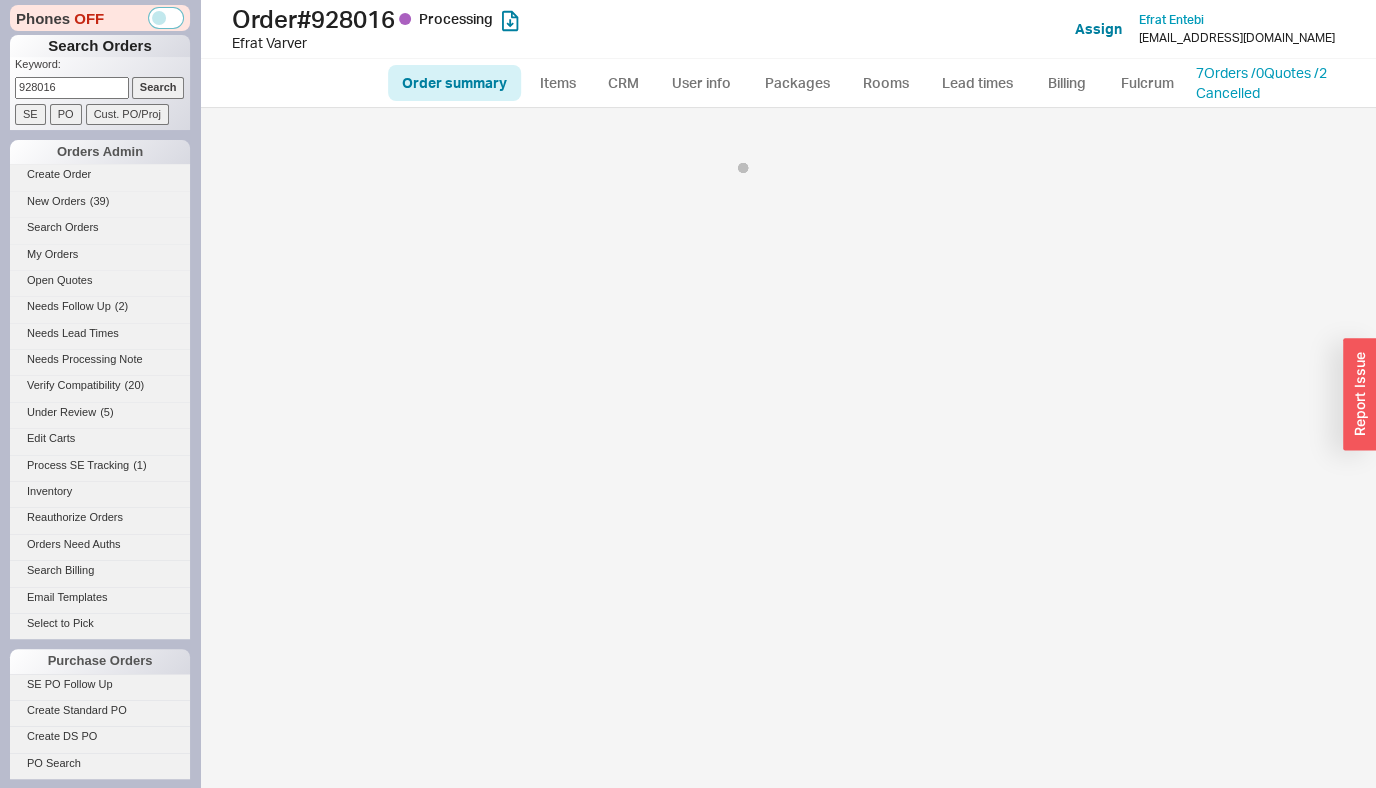 select on "LOW" 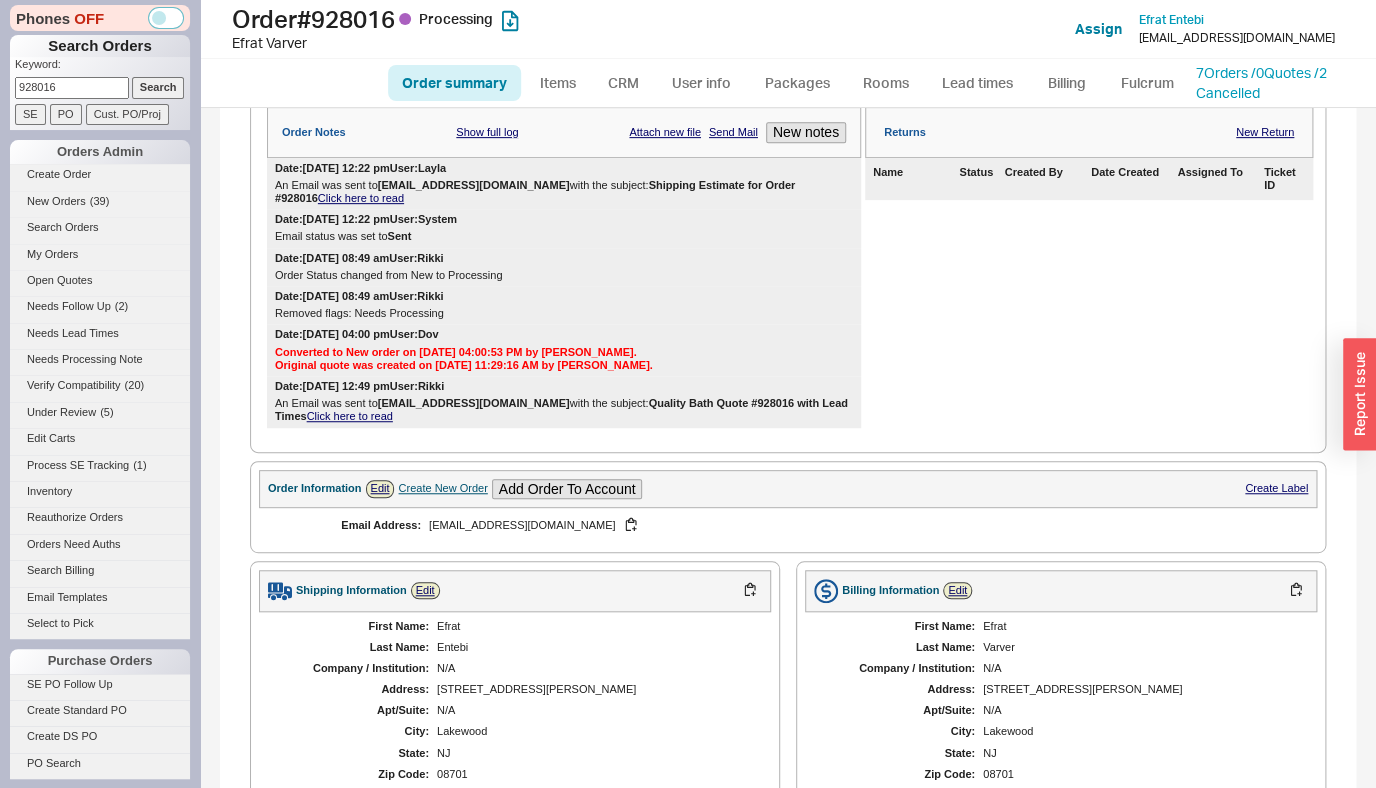 scroll, scrollTop: 0, scrollLeft: 0, axis: both 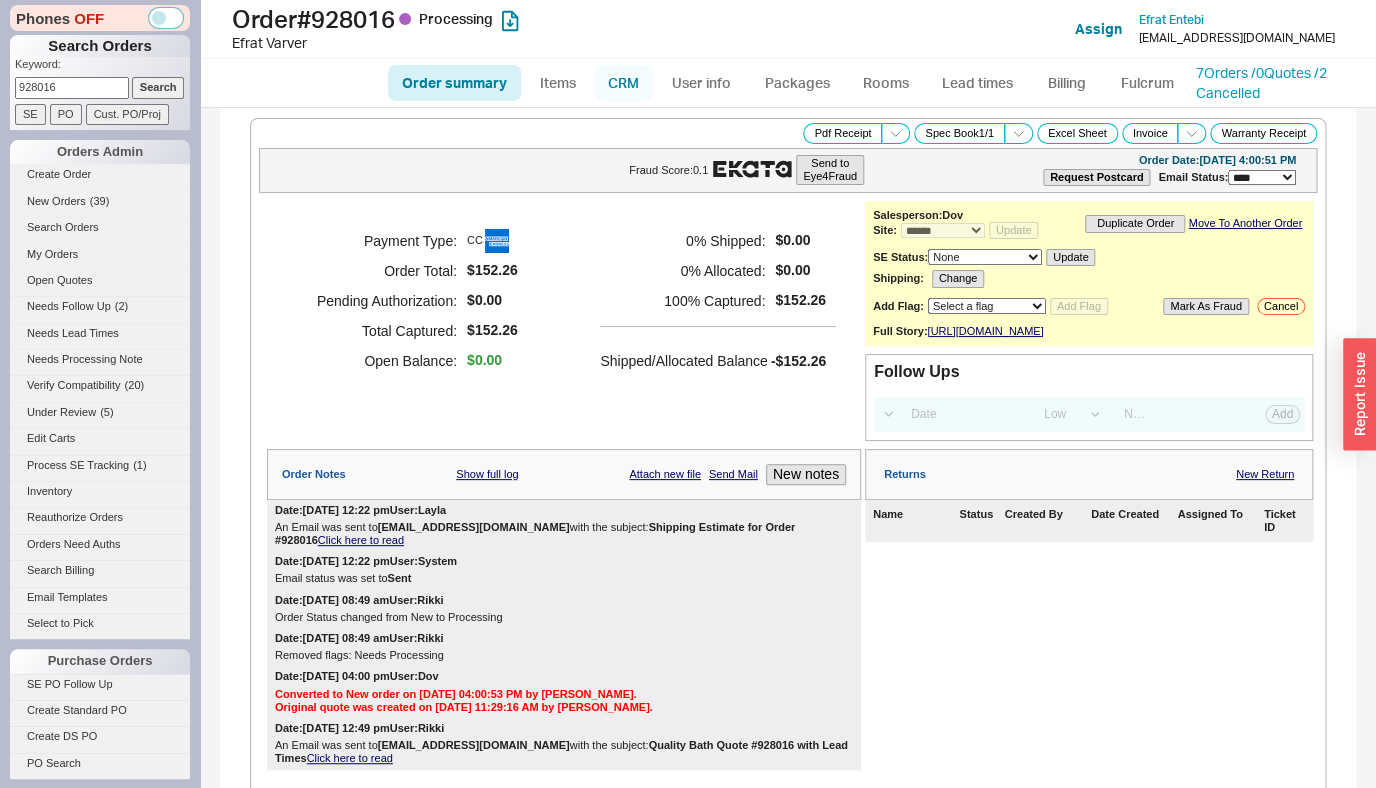 click on "CRM" at bounding box center [623, 83] 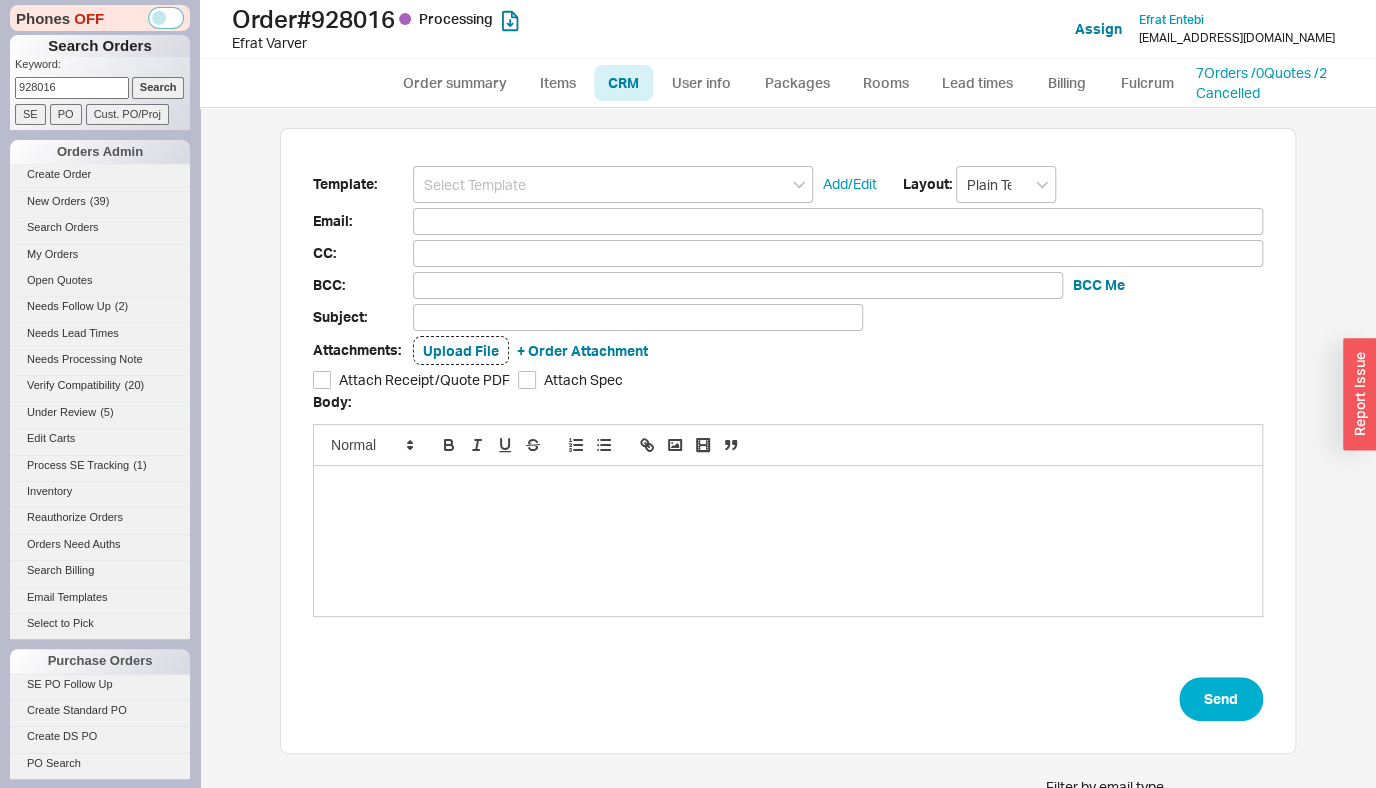scroll, scrollTop: 16, scrollLeft: 17, axis: both 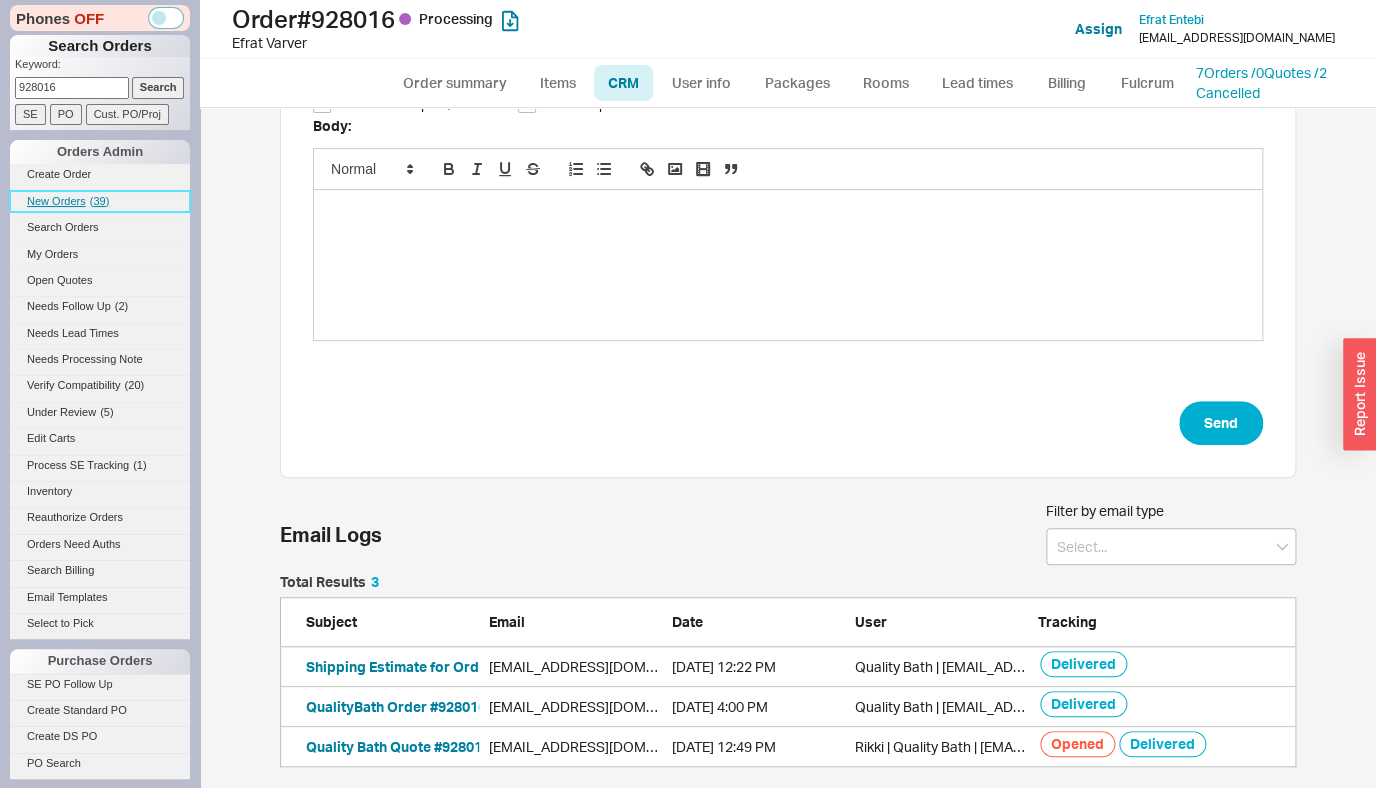 click on "New Orders ( 39 )" at bounding box center (100, 201) 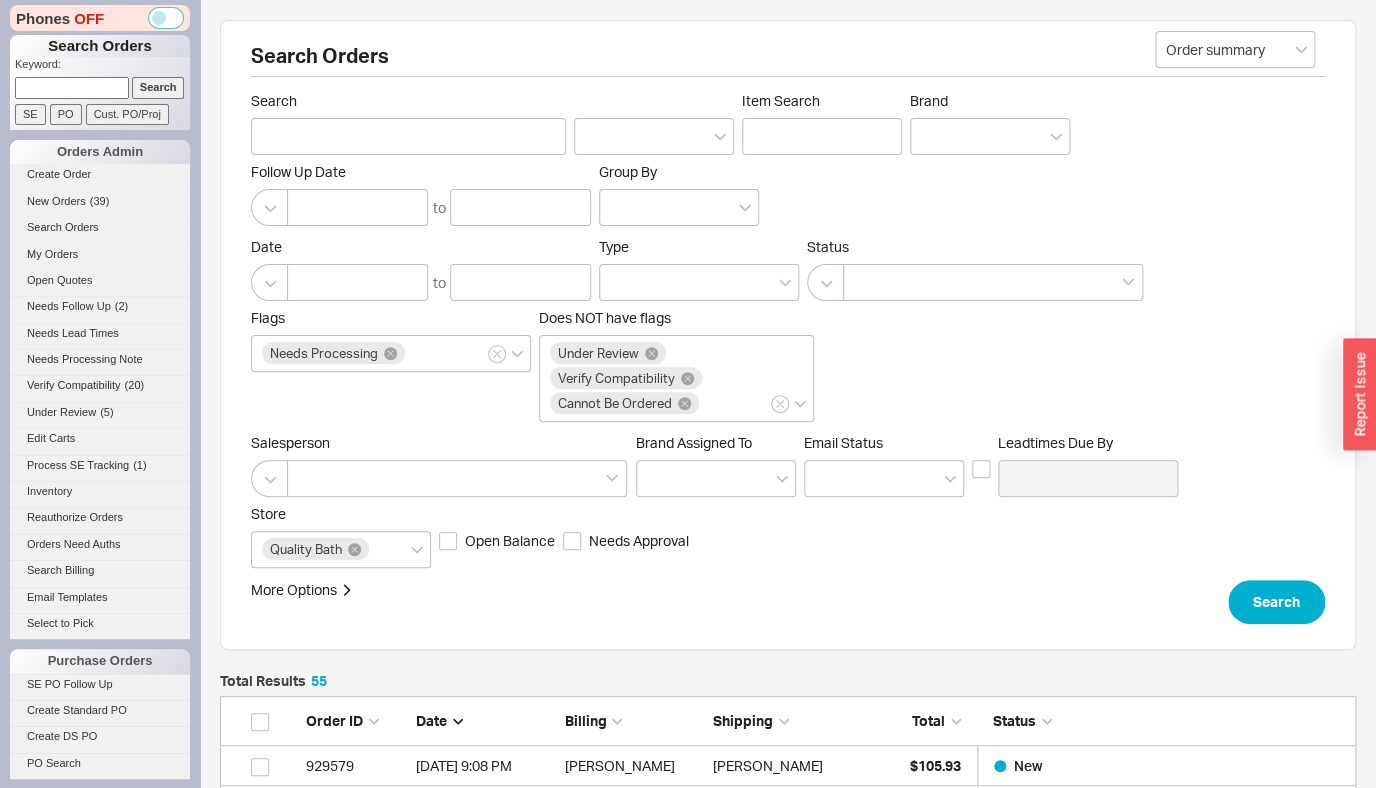 scroll, scrollTop: 16, scrollLeft: 17, axis: both 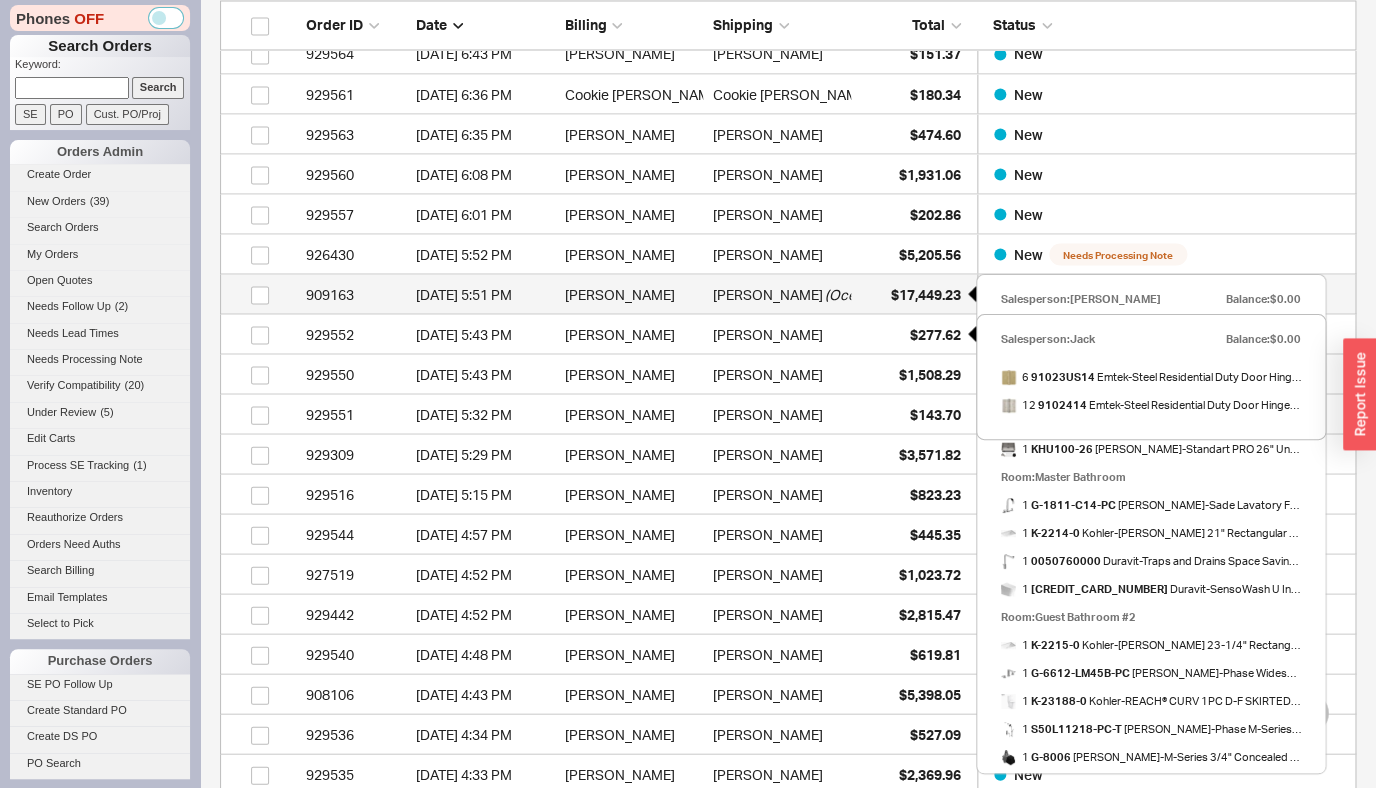 click on "$17,449.23" at bounding box center (926, 293) 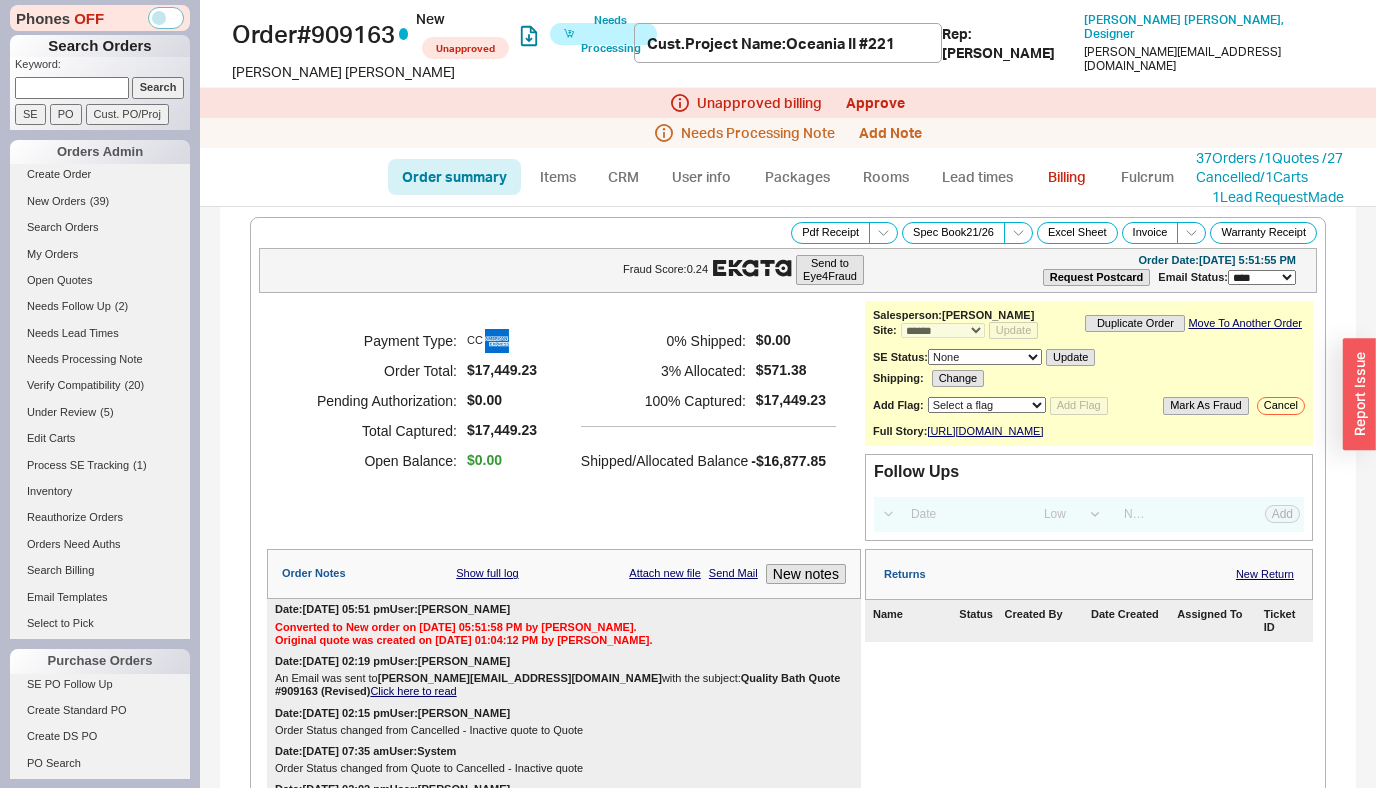 select on "*" 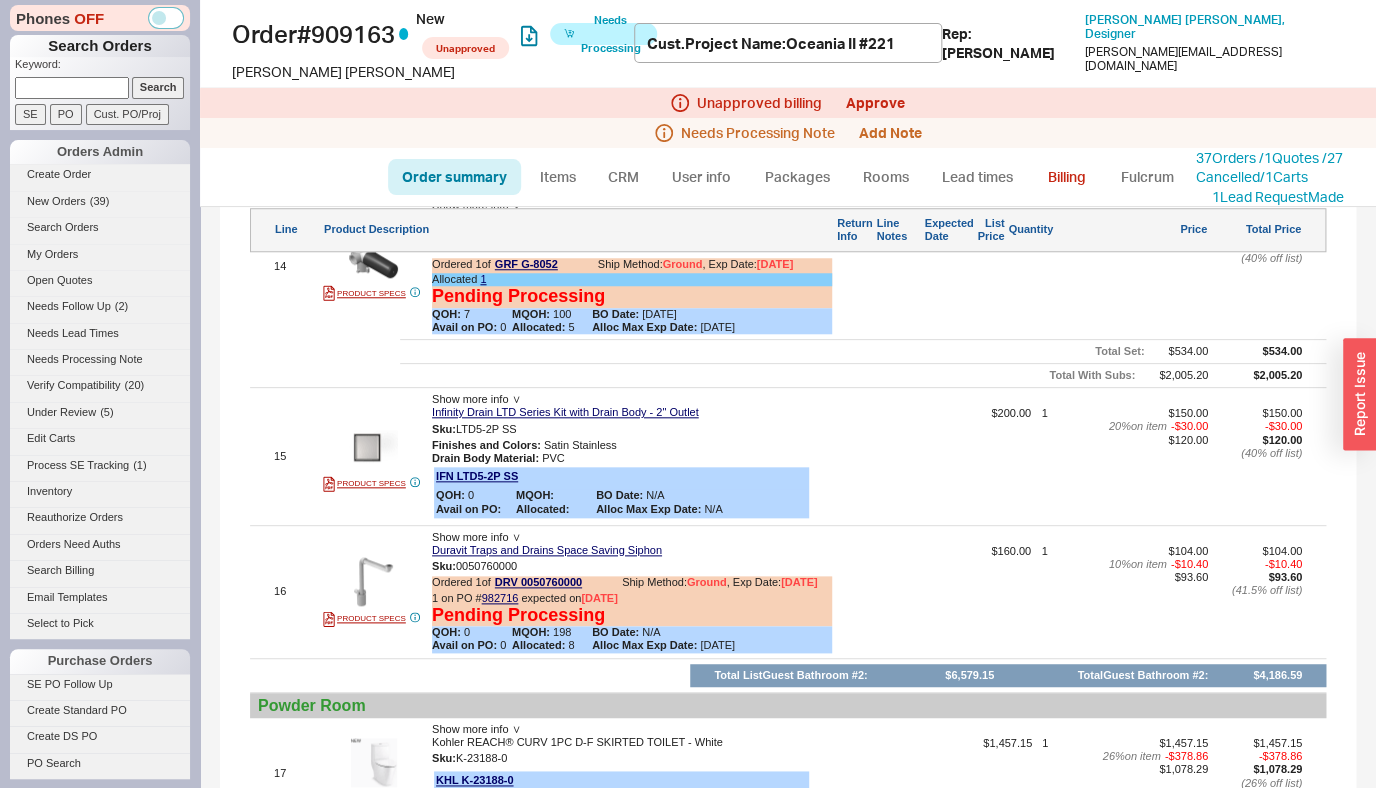 scroll, scrollTop: 4050, scrollLeft: 0, axis: vertical 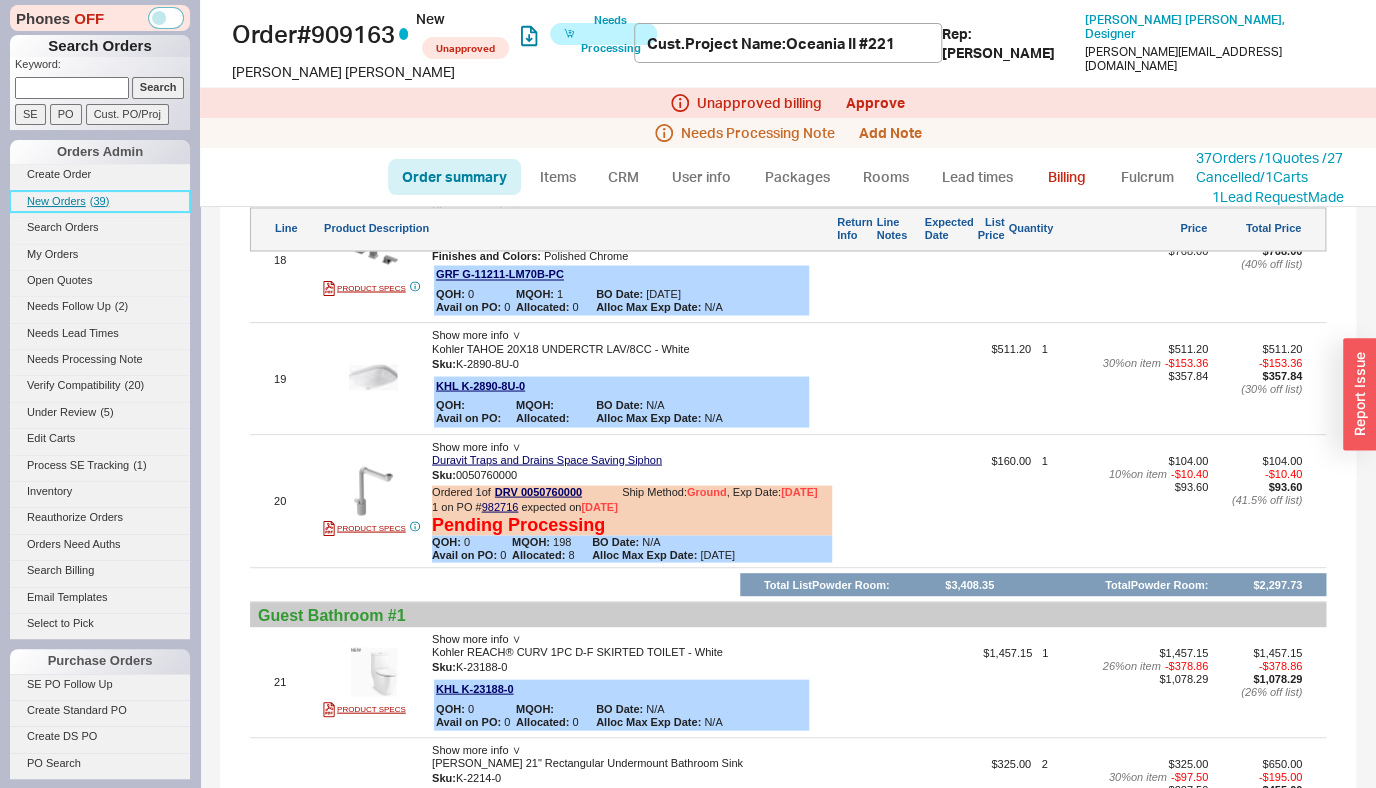 click on "New Orders ( 39 )" at bounding box center (100, 201) 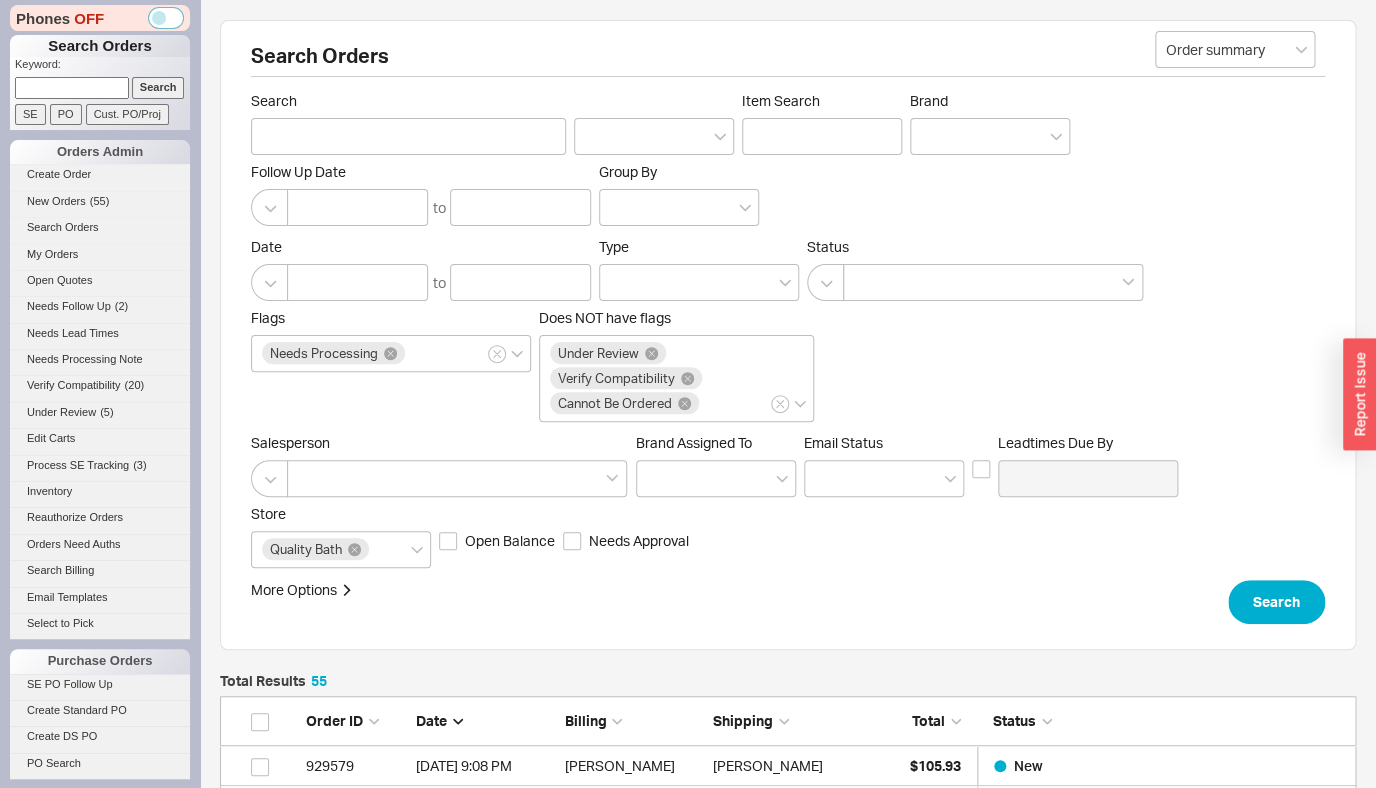 click on "Reports" at bounding box center [100, 1571] 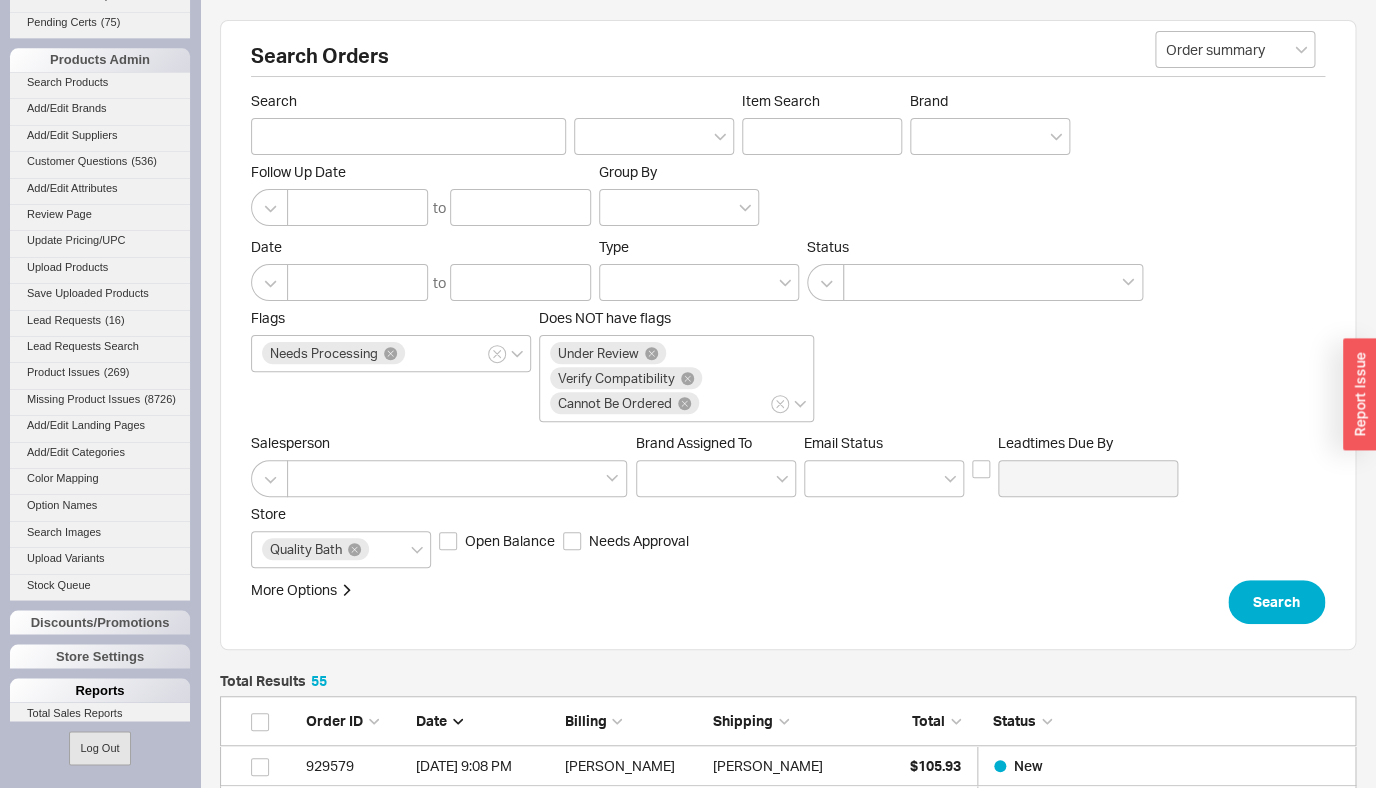 scroll, scrollTop: 16, scrollLeft: 17, axis: both 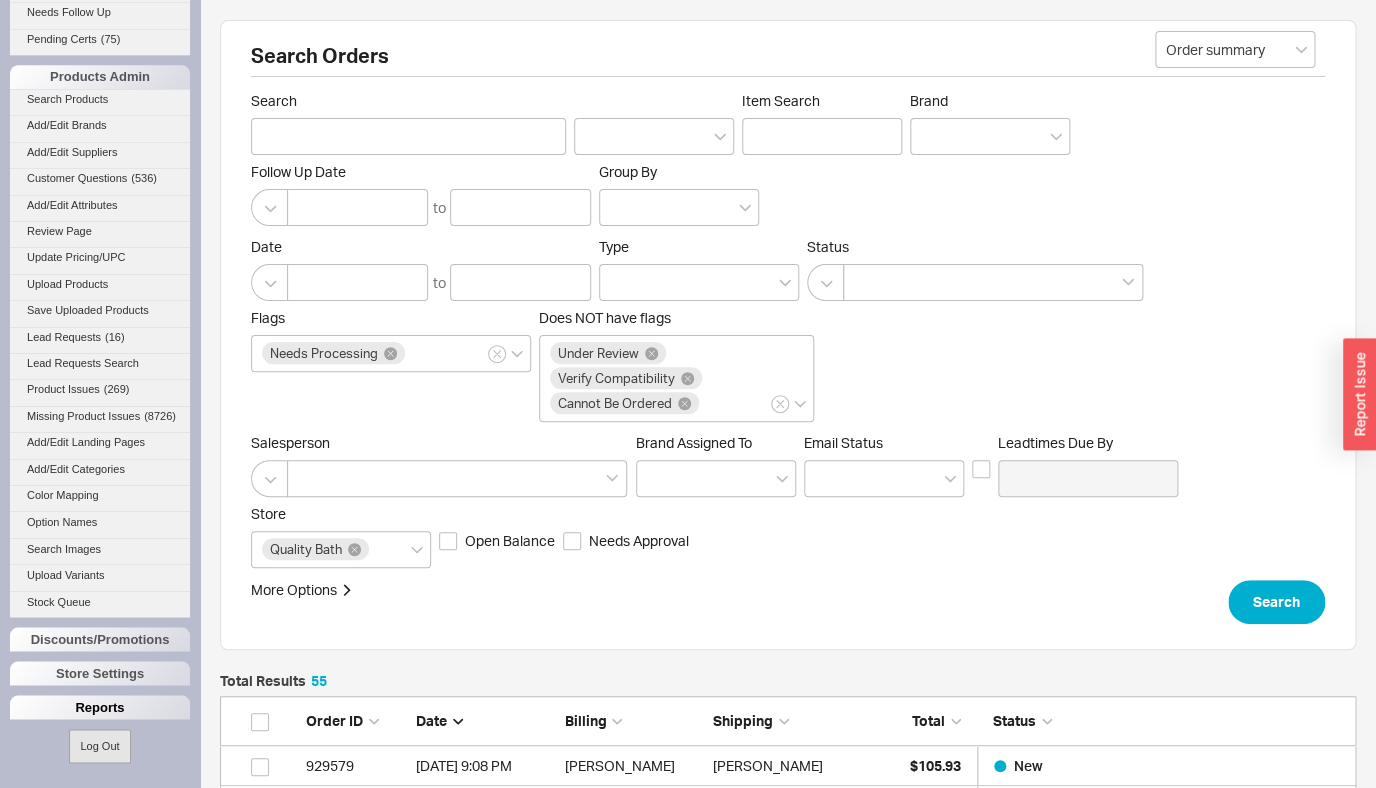 click on "Reports" at bounding box center (100, 707) 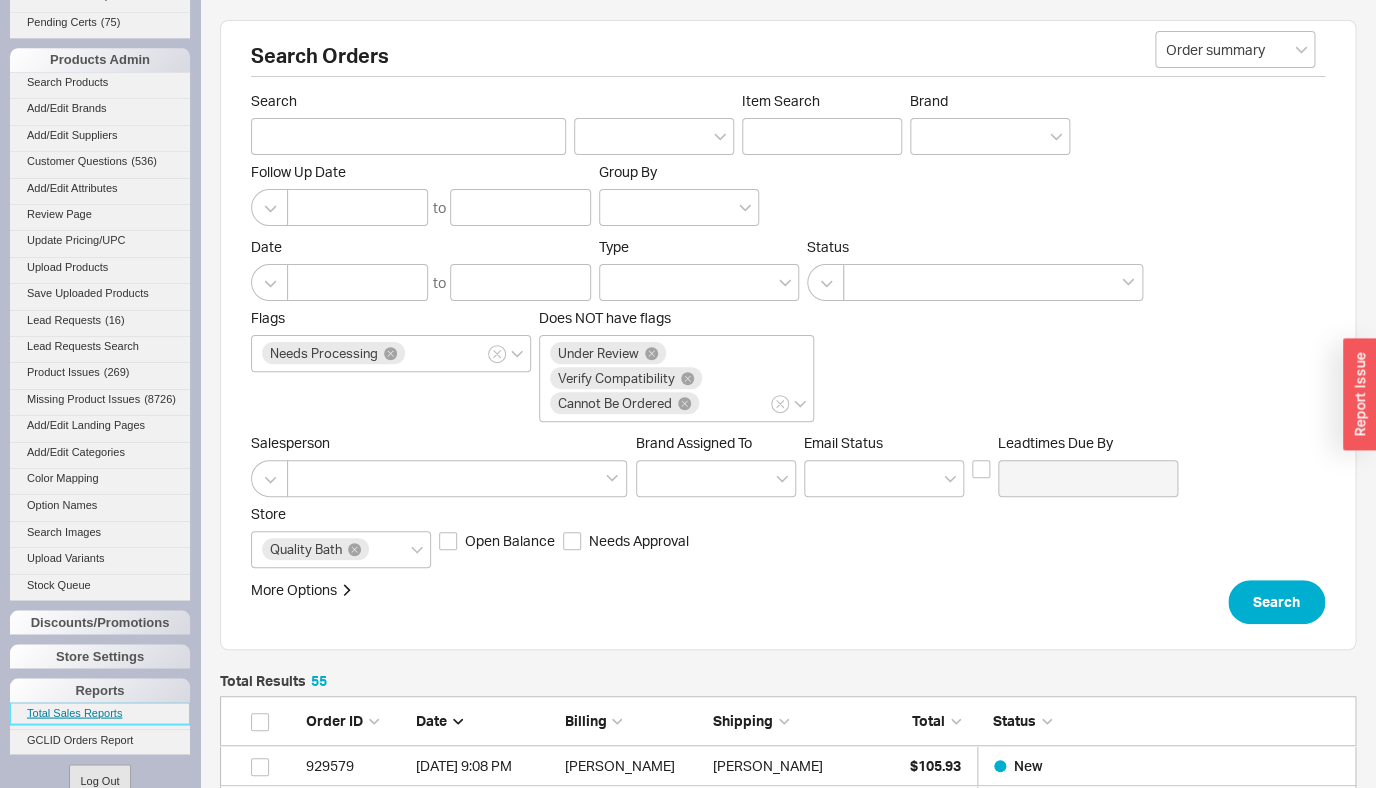click on "Total Sales Reports" at bounding box center (100, 712) 